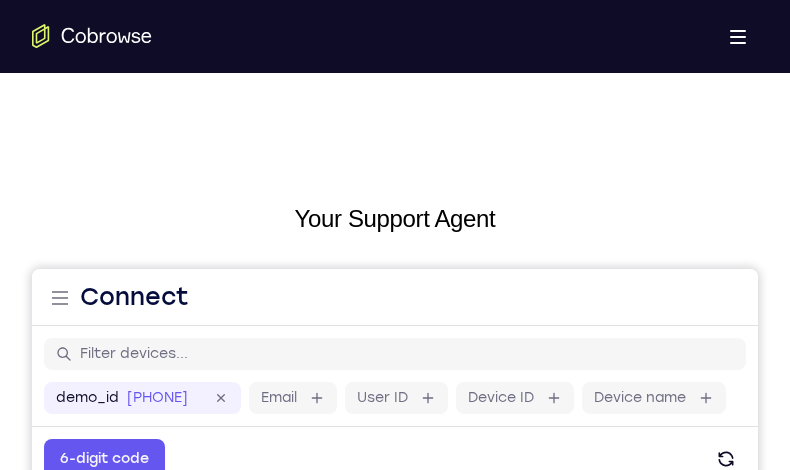 scroll, scrollTop: 0, scrollLeft: 0, axis: both 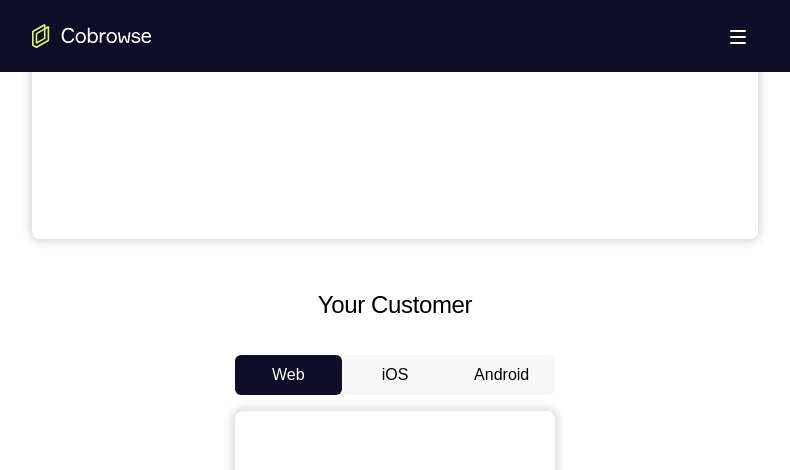 click on "Android" at bounding box center [501, 375] 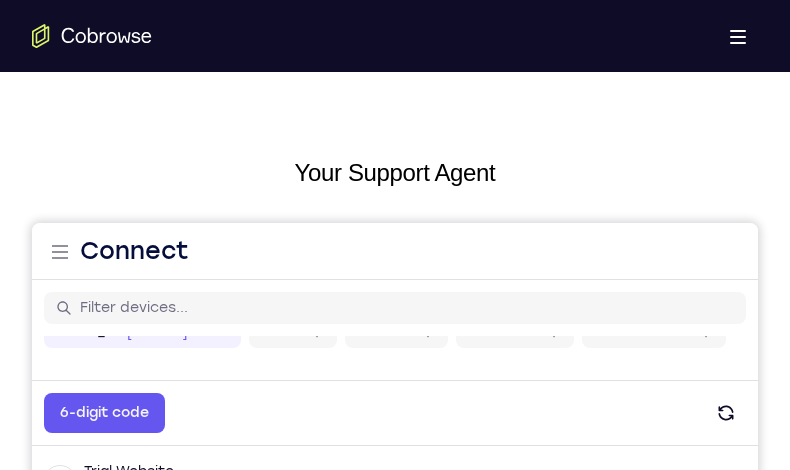 scroll, scrollTop: 0, scrollLeft: 0, axis: both 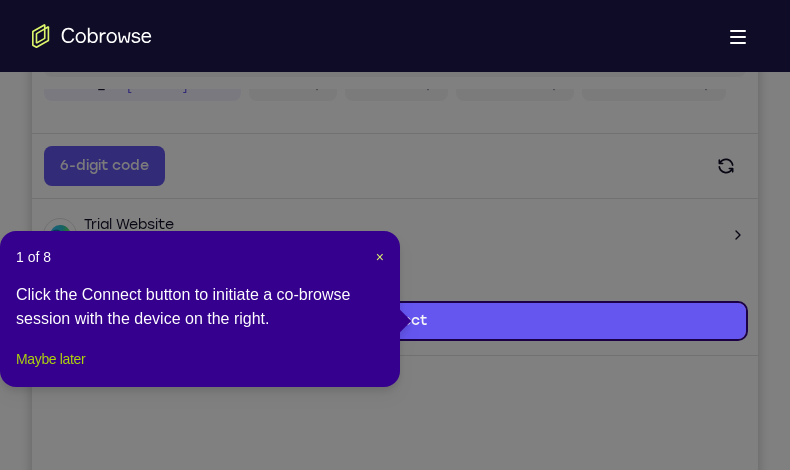 click on "Maybe later" at bounding box center [50, 359] 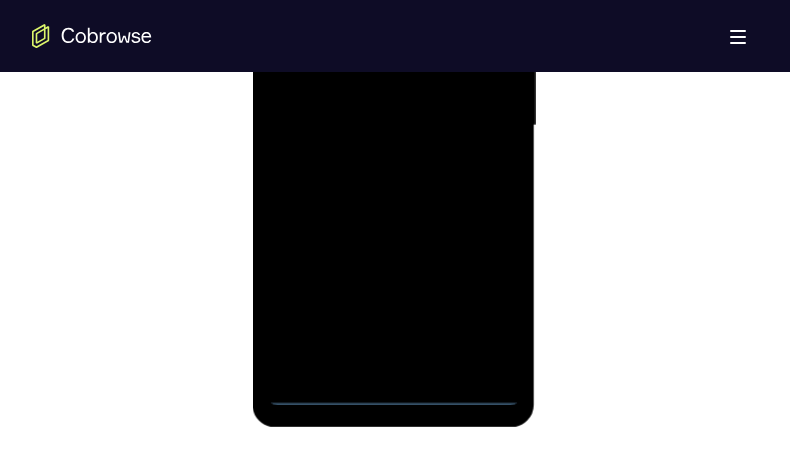 scroll, scrollTop: 1400, scrollLeft: 0, axis: vertical 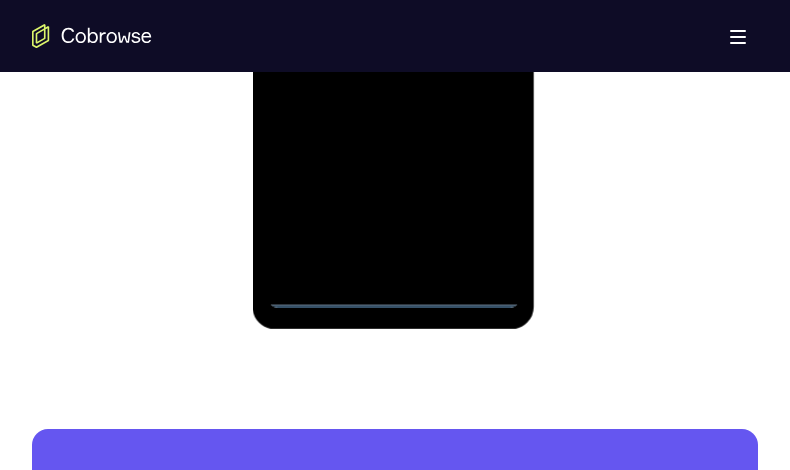 click at bounding box center (393, 28) 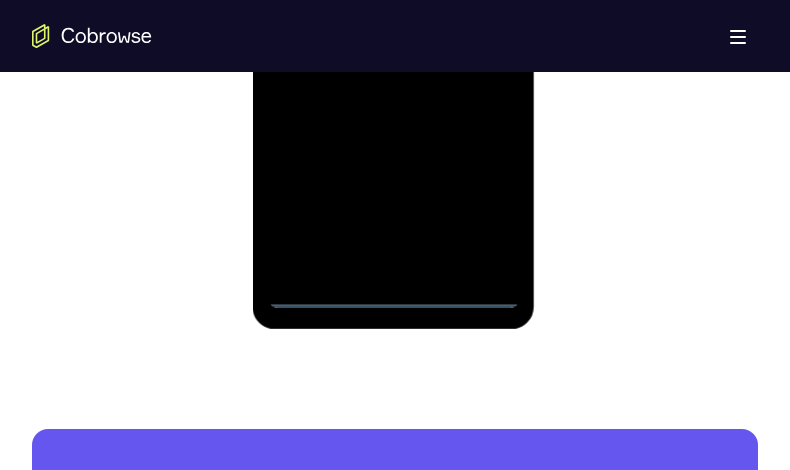click at bounding box center (393, 28) 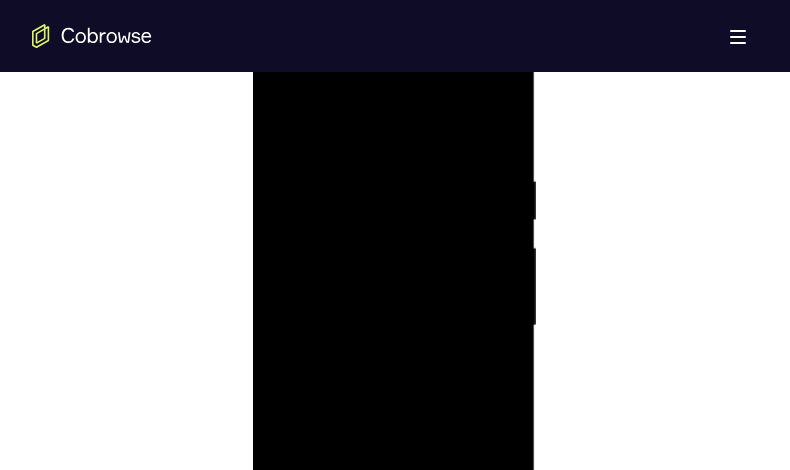 scroll, scrollTop: 1100, scrollLeft: 0, axis: vertical 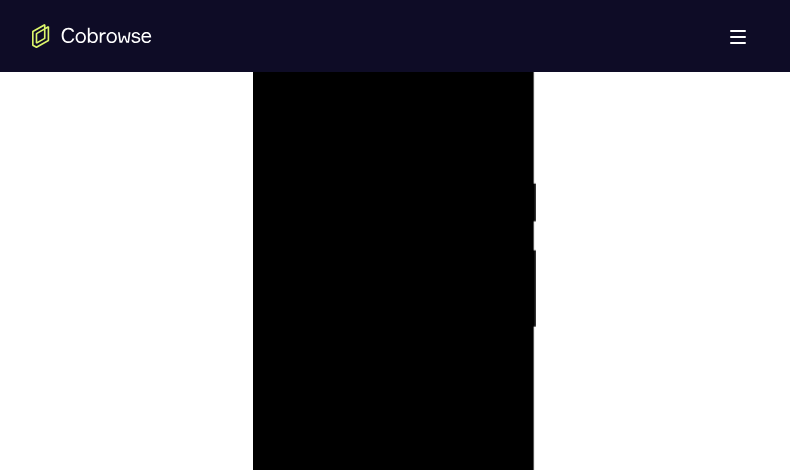 click at bounding box center (393, 328) 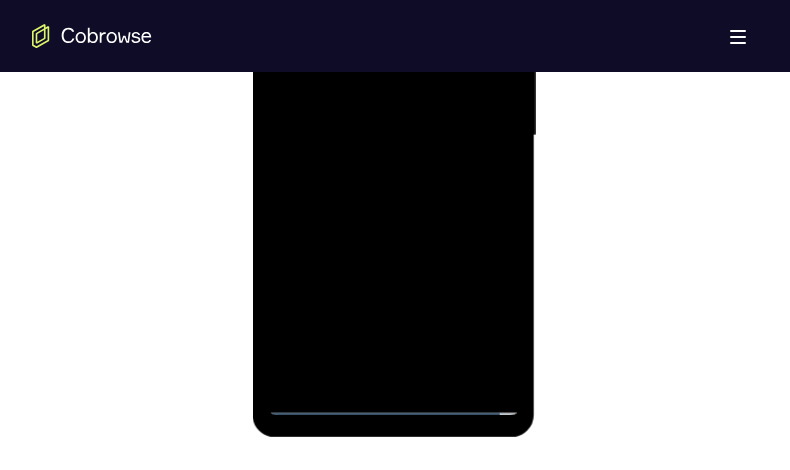 scroll, scrollTop: 1300, scrollLeft: 0, axis: vertical 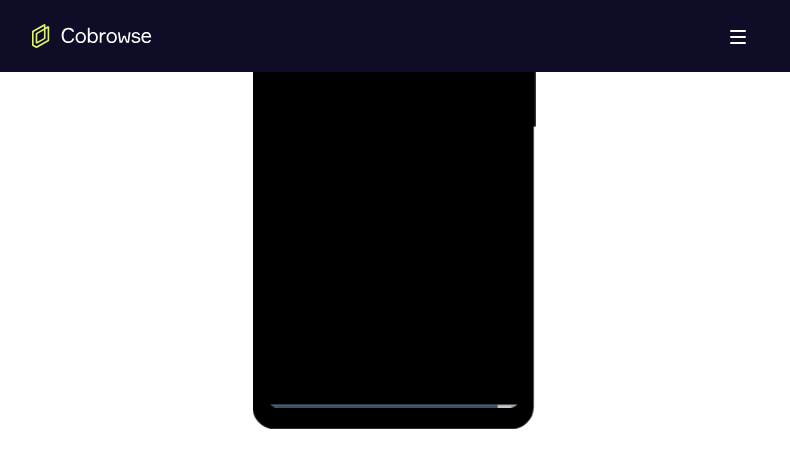 click at bounding box center [393, 128] 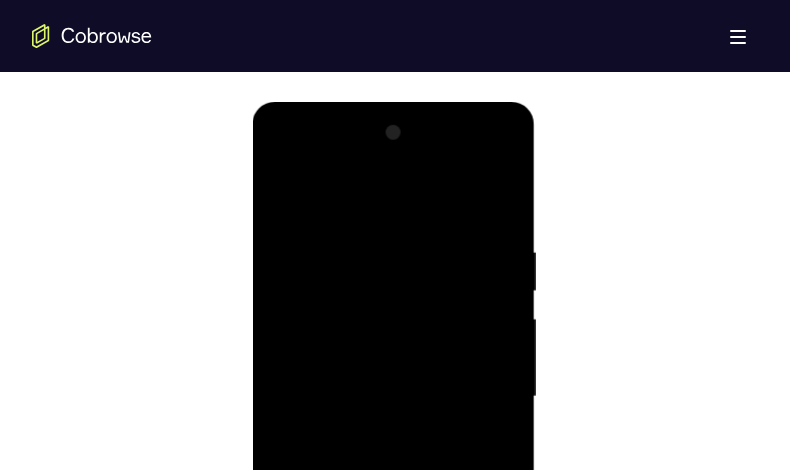 scroll, scrollTop: 1300, scrollLeft: 0, axis: vertical 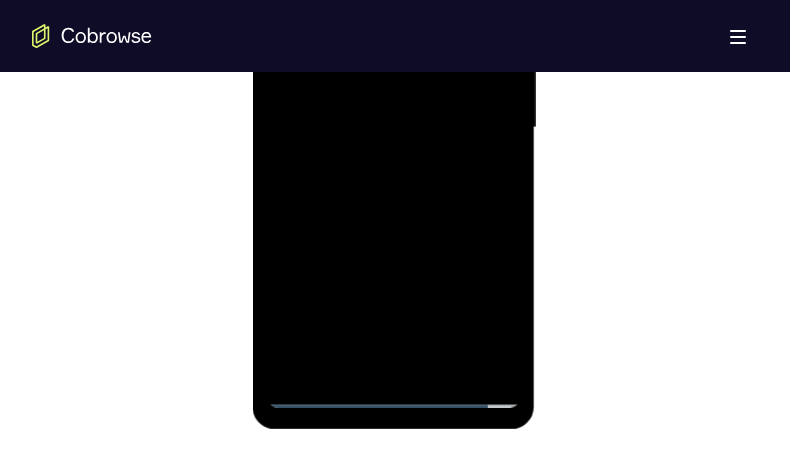 click at bounding box center (393, 128) 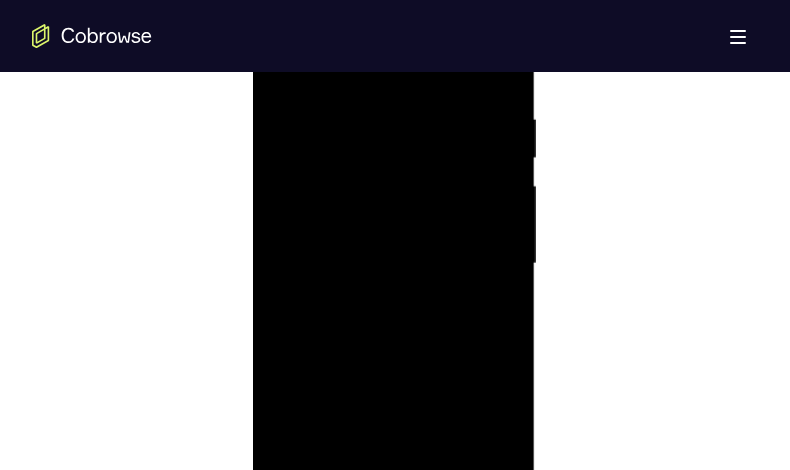 scroll, scrollTop: 1200, scrollLeft: 0, axis: vertical 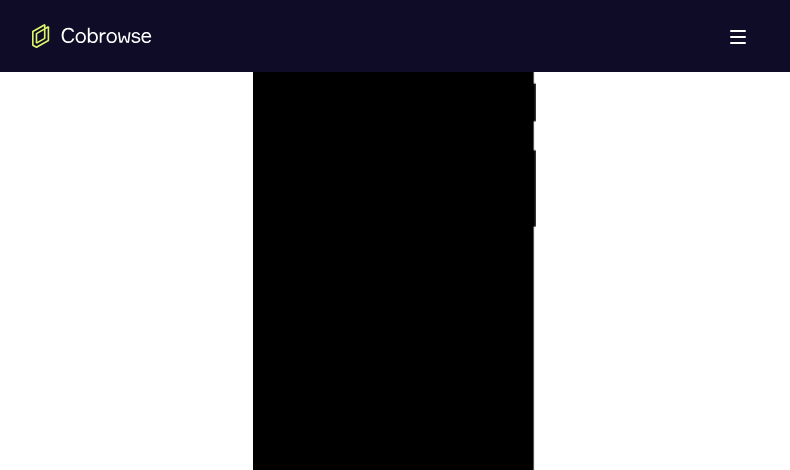 click at bounding box center [393, 228] 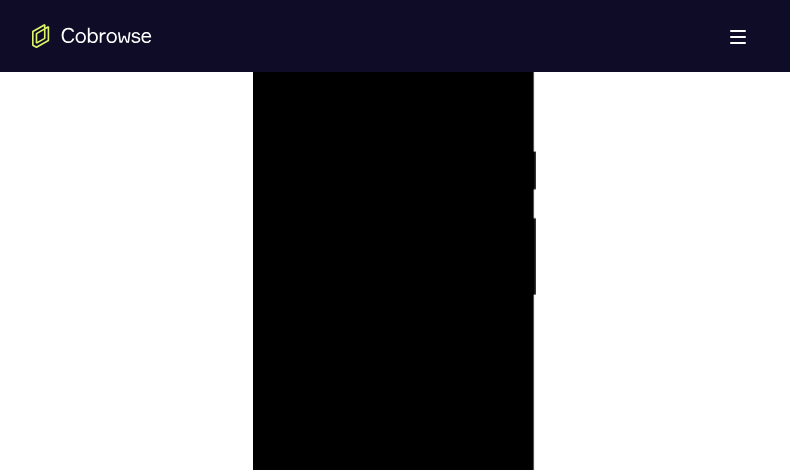 scroll, scrollTop: 1000, scrollLeft: 0, axis: vertical 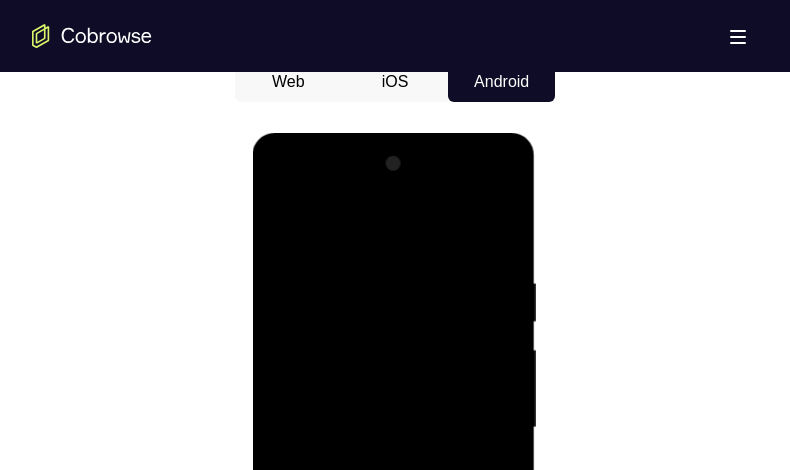 click at bounding box center (393, 428) 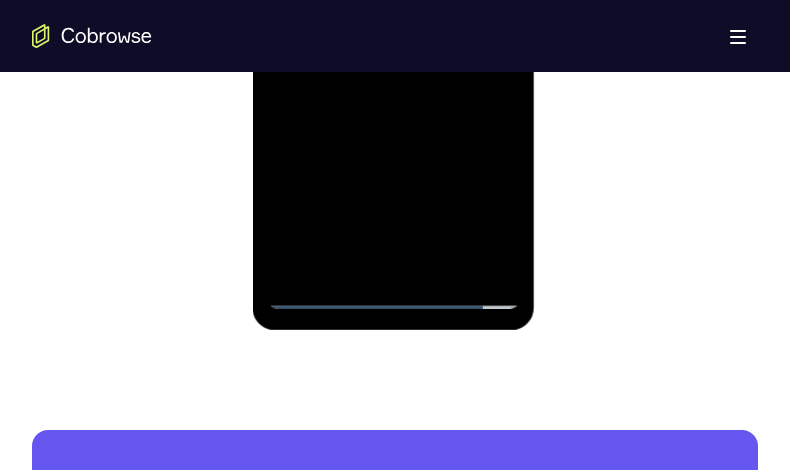 scroll, scrollTop: 1400, scrollLeft: 0, axis: vertical 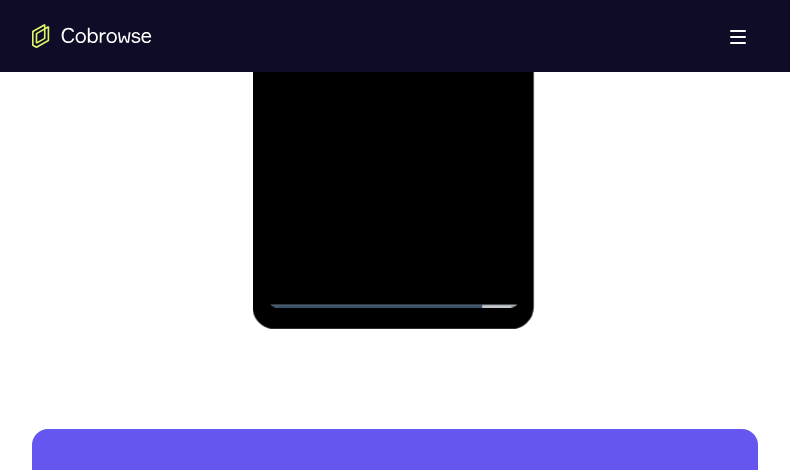 click at bounding box center (393, 28) 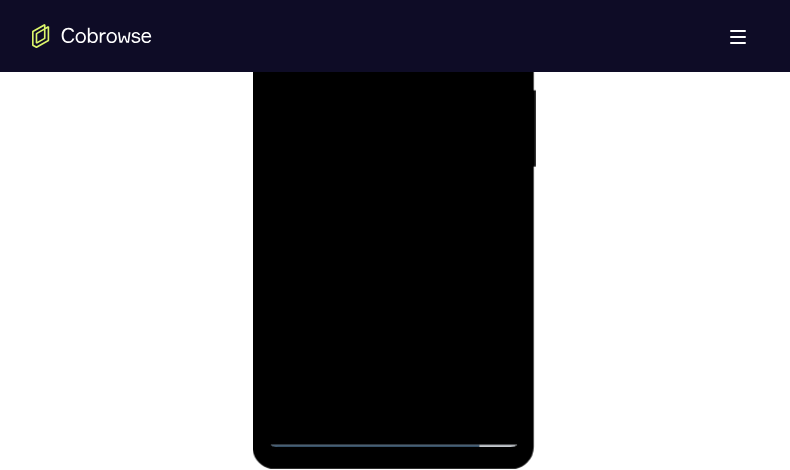 scroll, scrollTop: 1300, scrollLeft: 0, axis: vertical 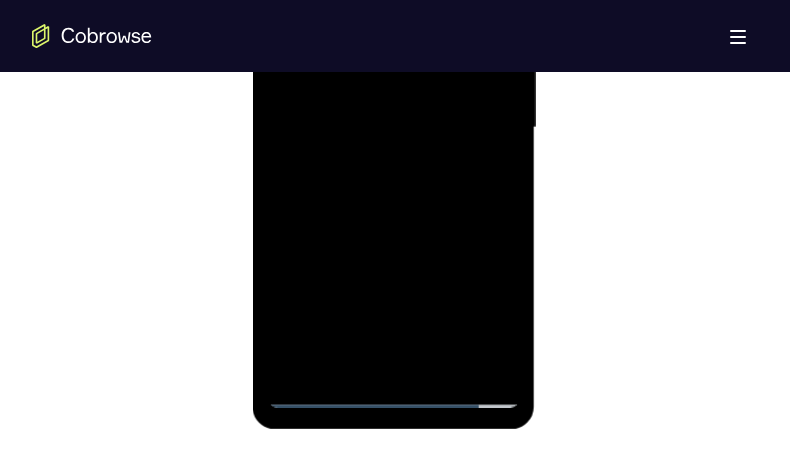 click at bounding box center (393, 128) 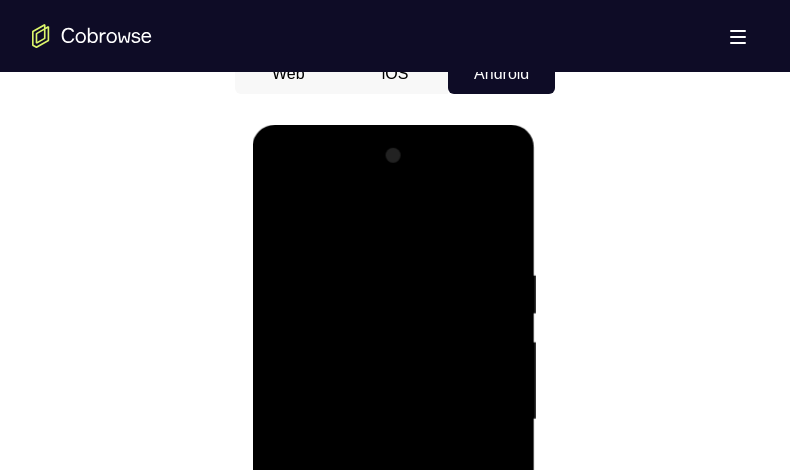 scroll, scrollTop: 1000, scrollLeft: 0, axis: vertical 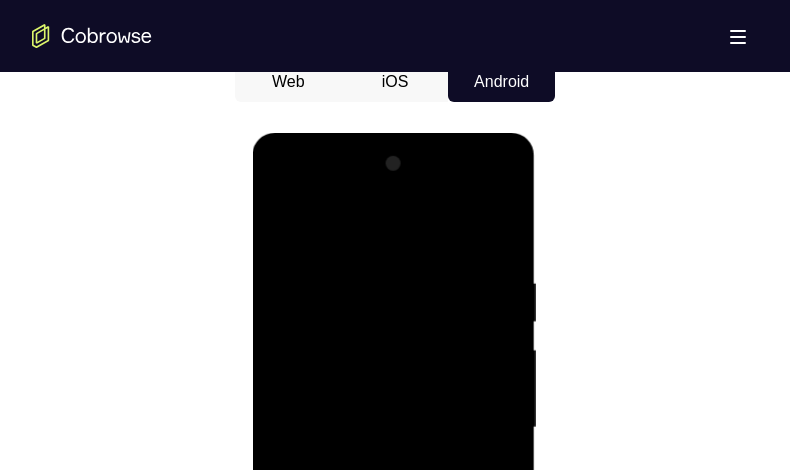 click at bounding box center (393, 428) 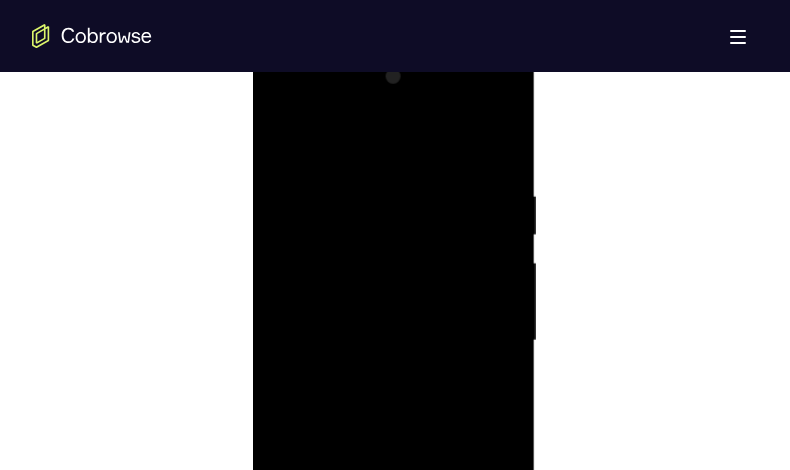 scroll, scrollTop: 1200, scrollLeft: 0, axis: vertical 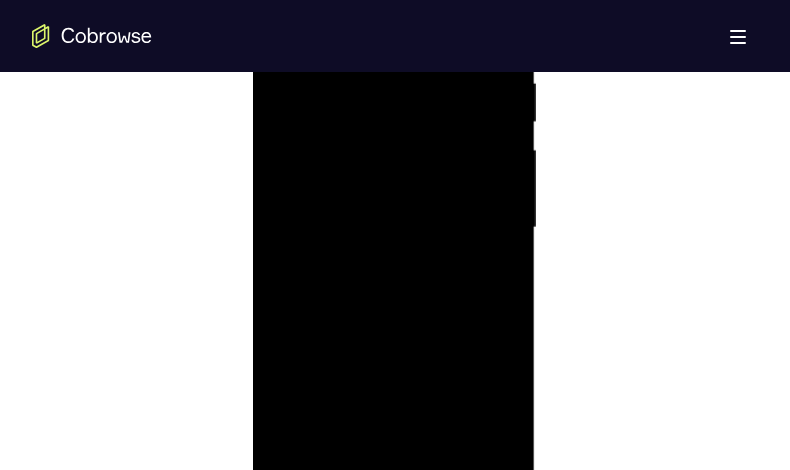 drag, startPoint x: 432, startPoint y: 150, endPoint x: 435, endPoint y: 350, distance: 200.02249 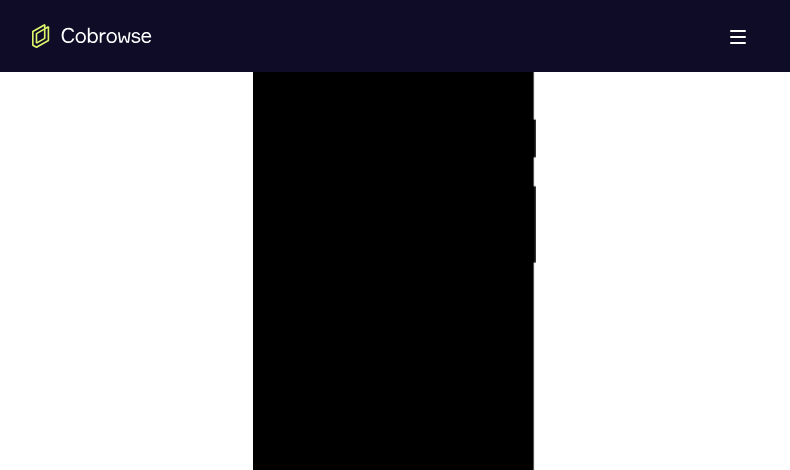 scroll, scrollTop: 1200, scrollLeft: 0, axis: vertical 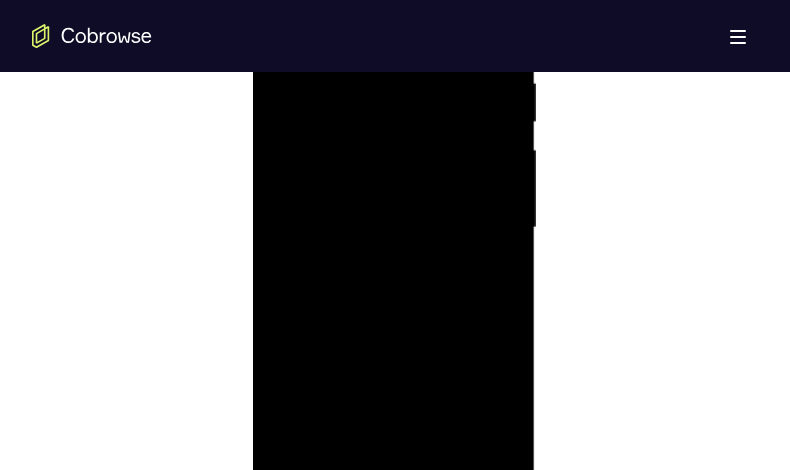 click at bounding box center [393, 228] 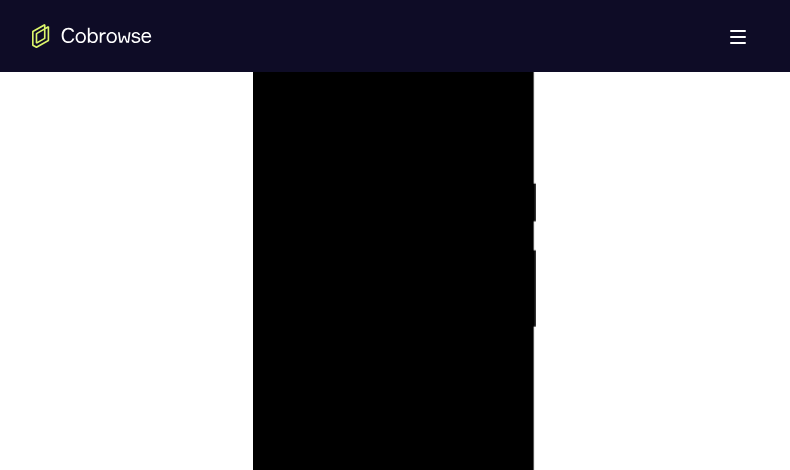 scroll, scrollTop: 1300, scrollLeft: 0, axis: vertical 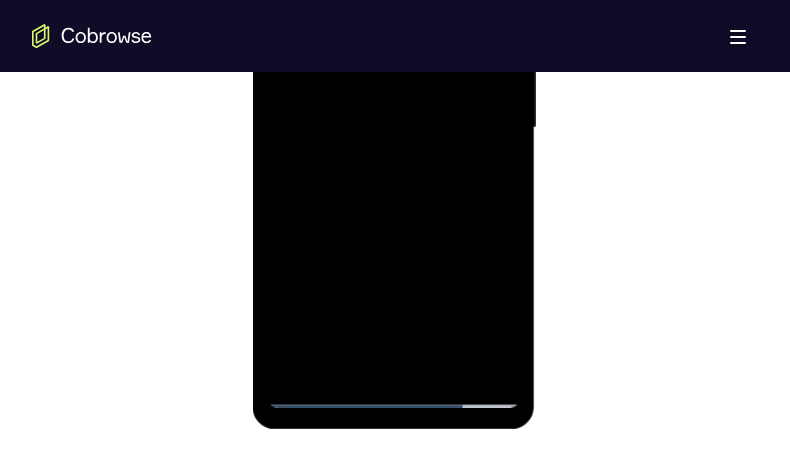click at bounding box center [393, 128] 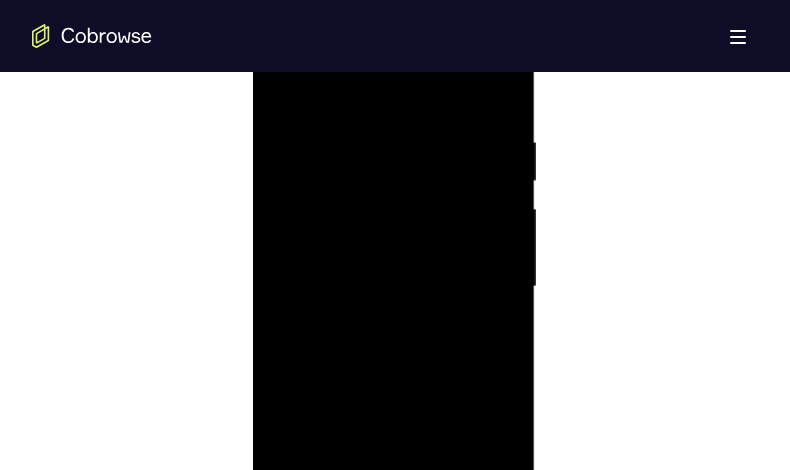 scroll, scrollTop: 1100, scrollLeft: 0, axis: vertical 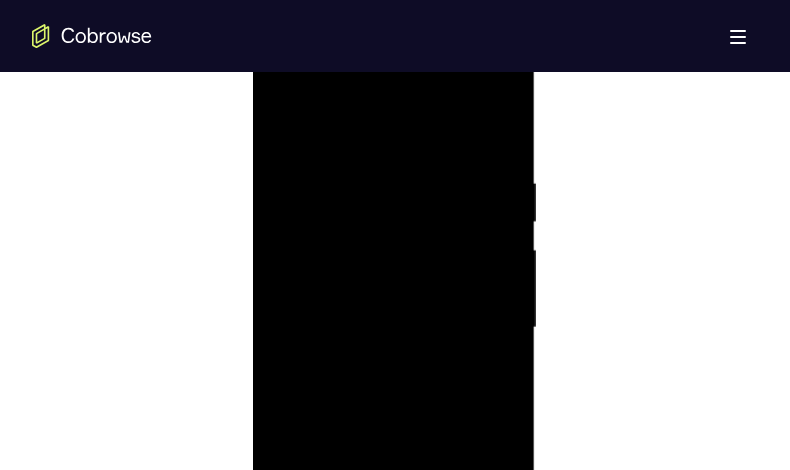 click at bounding box center (393, 328) 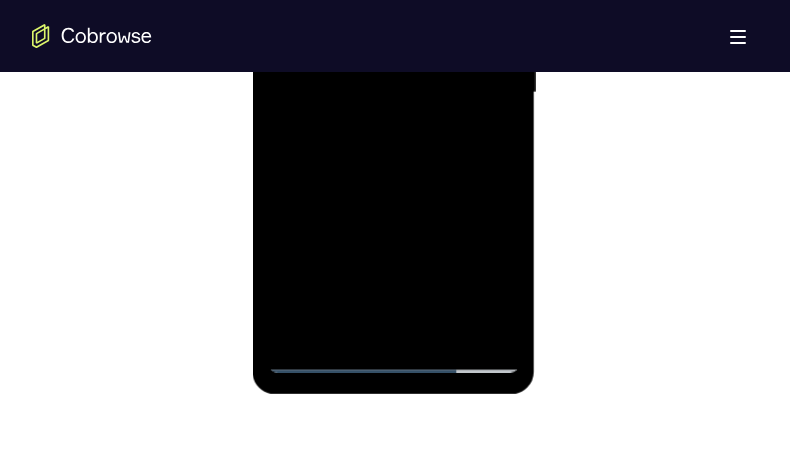 scroll, scrollTop: 1300, scrollLeft: 0, axis: vertical 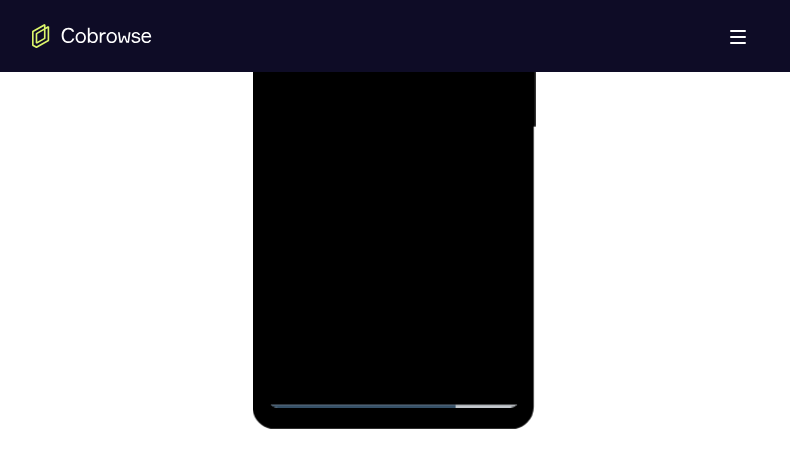 click at bounding box center [393, 128] 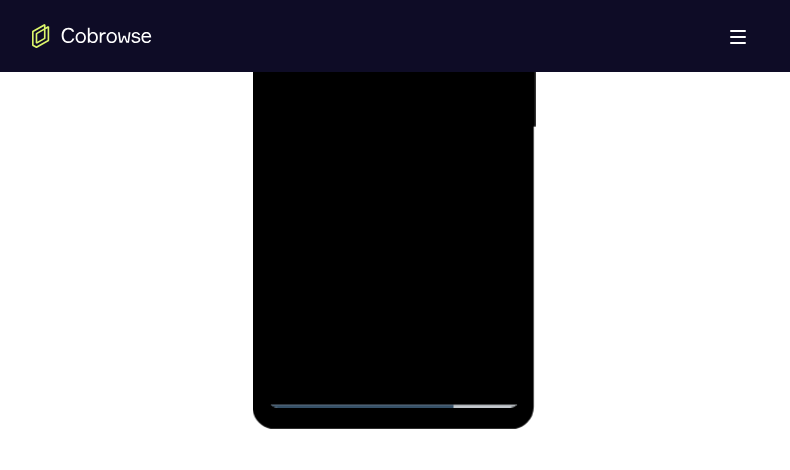 click at bounding box center [393, 128] 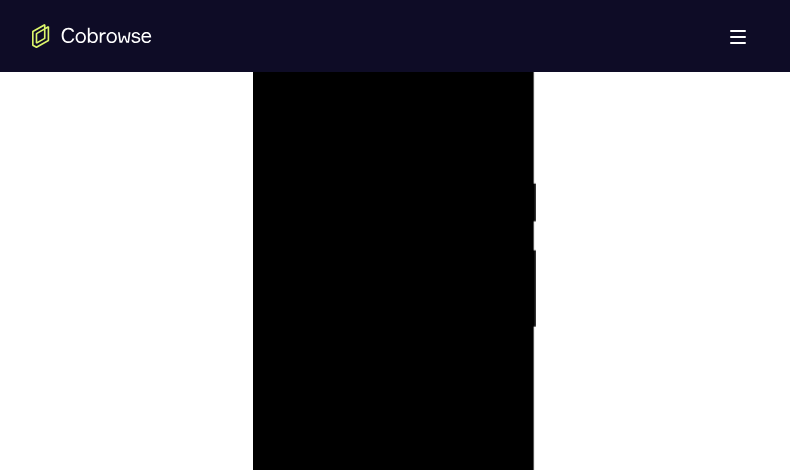 scroll, scrollTop: 1200, scrollLeft: 0, axis: vertical 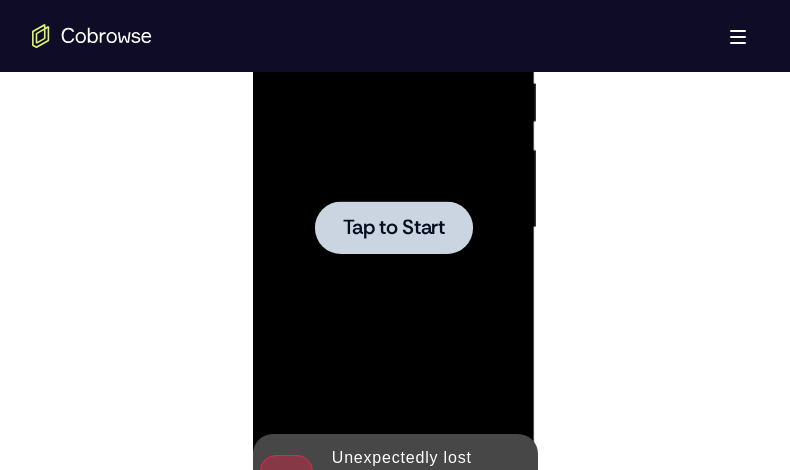 click on "Tap to Start" at bounding box center [393, 228] 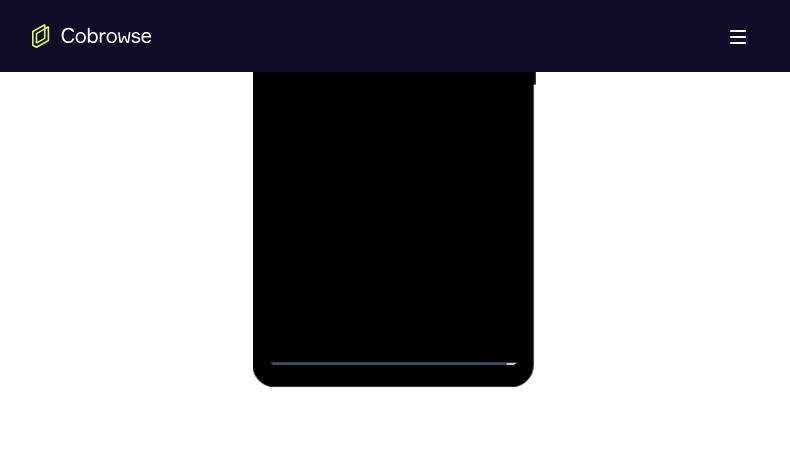 scroll, scrollTop: 1600, scrollLeft: 0, axis: vertical 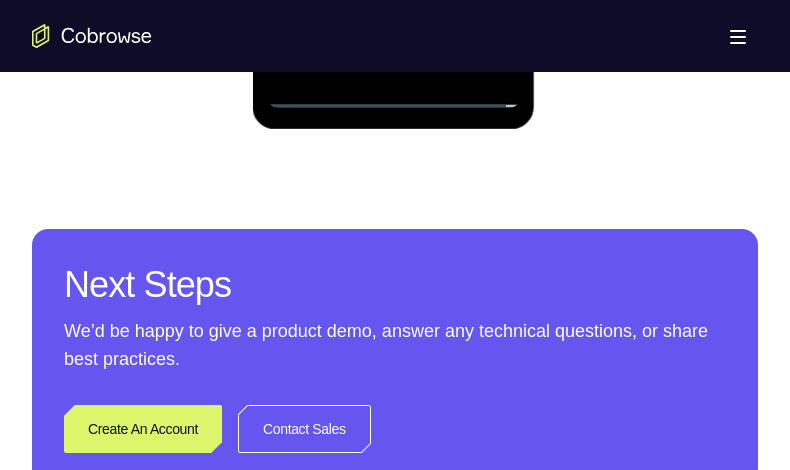 click at bounding box center [393, -172] 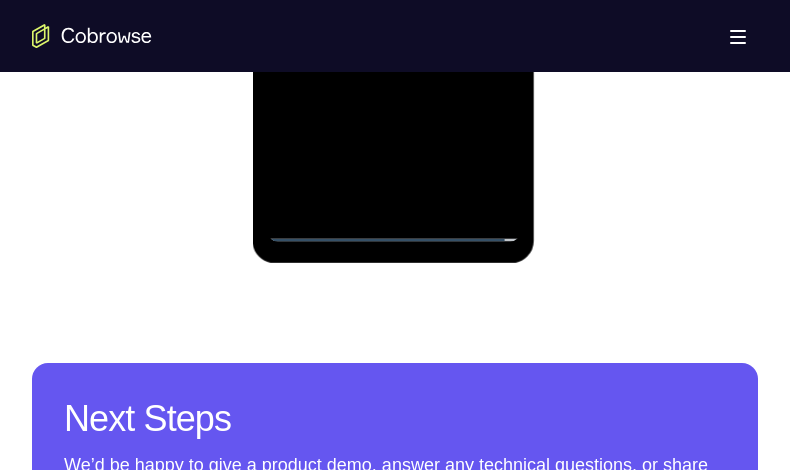 scroll, scrollTop: 1200, scrollLeft: 0, axis: vertical 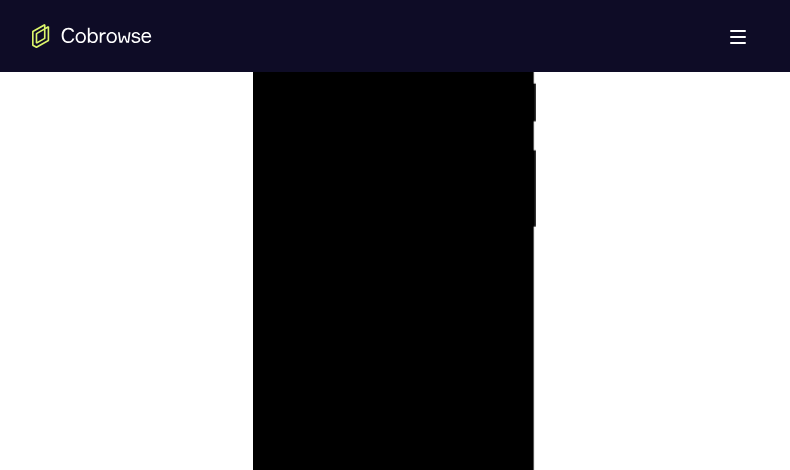 click at bounding box center (393, 228) 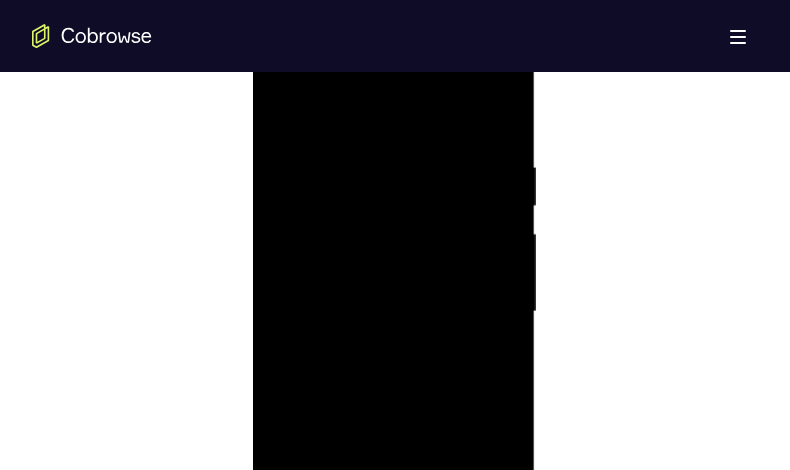 scroll, scrollTop: 900, scrollLeft: 0, axis: vertical 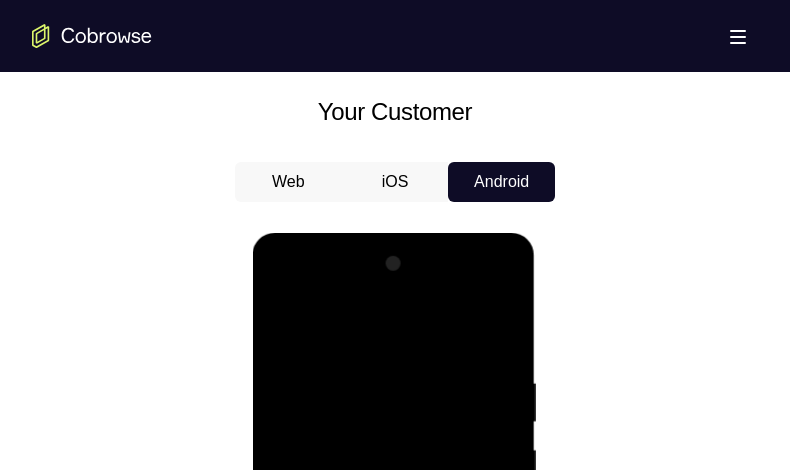 click at bounding box center (393, 528) 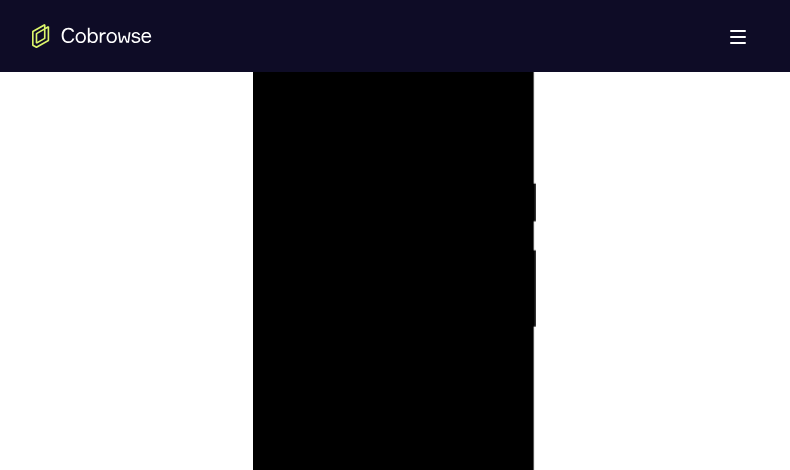 click at bounding box center (393, 328) 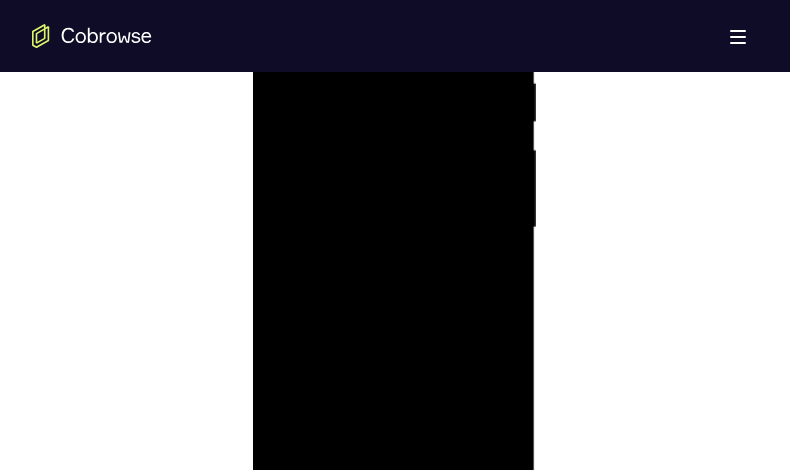 click at bounding box center [393, 228] 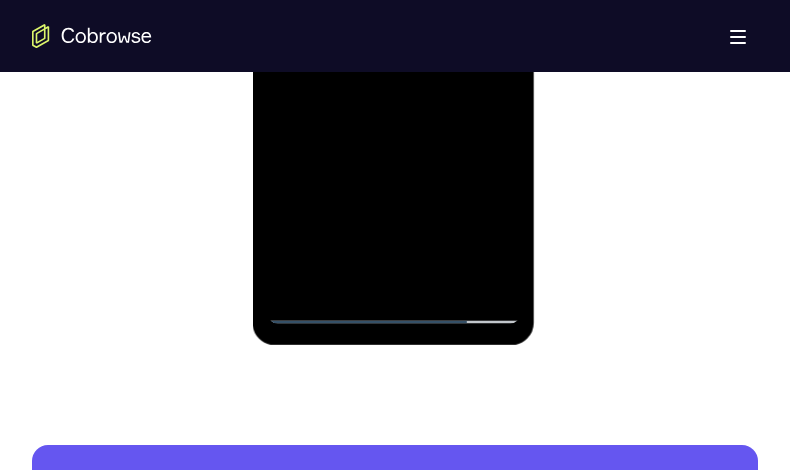 scroll, scrollTop: 1400, scrollLeft: 0, axis: vertical 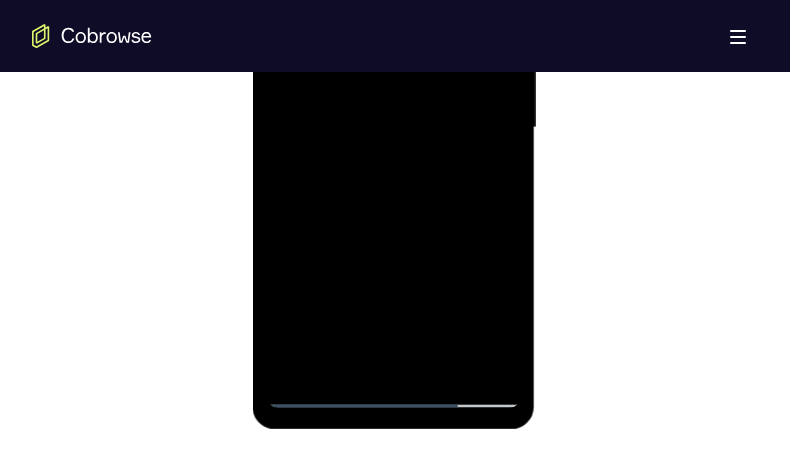 click at bounding box center [393, 128] 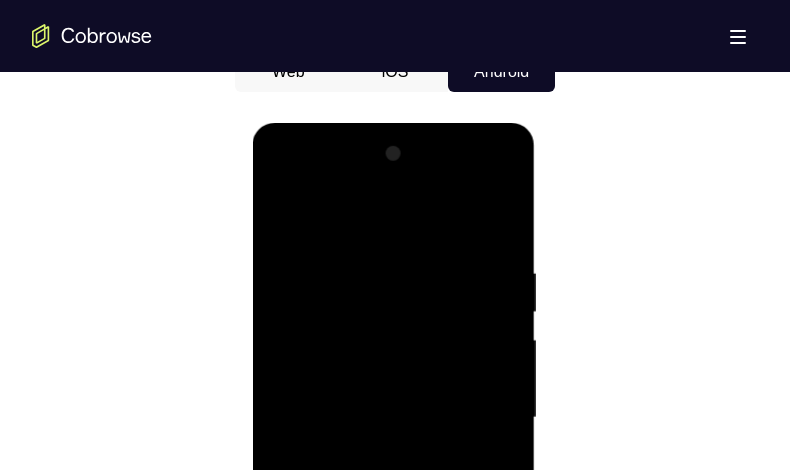 scroll, scrollTop: 1000, scrollLeft: 0, axis: vertical 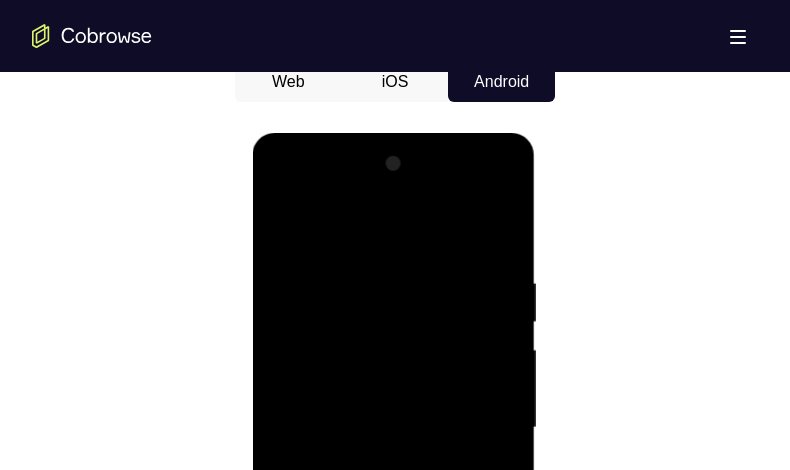 drag, startPoint x: 347, startPoint y: 237, endPoint x: 379, endPoint y: 165, distance: 78.79086 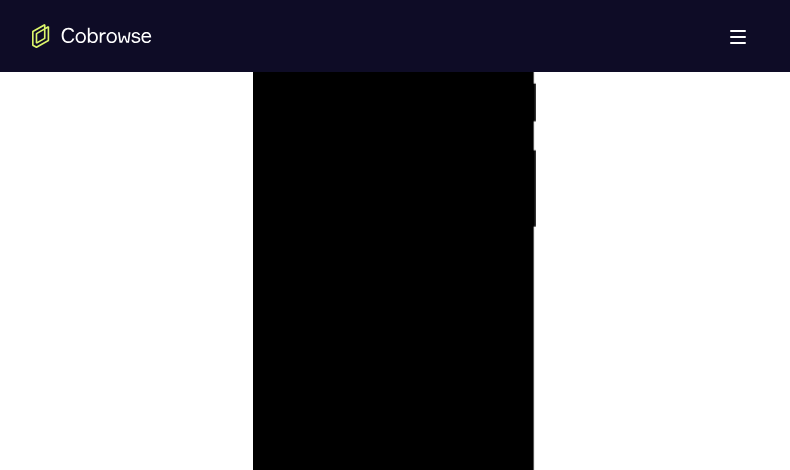 click at bounding box center [393, 228] 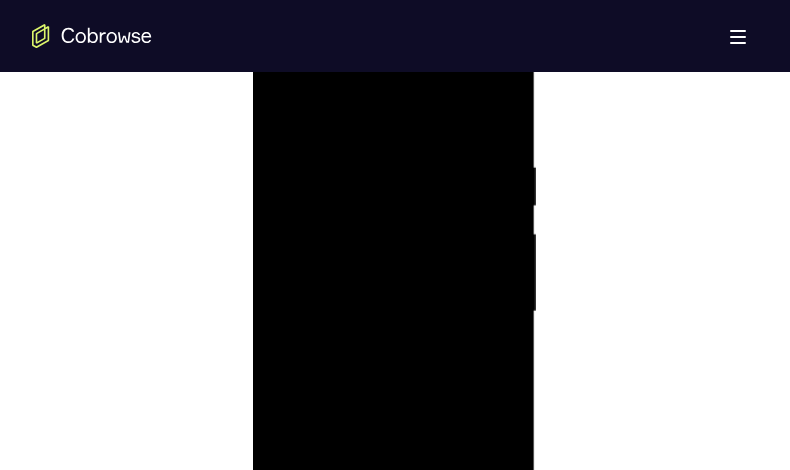 scroll, scrollTop: 1000, scrollLeft: 0, axis: vertical 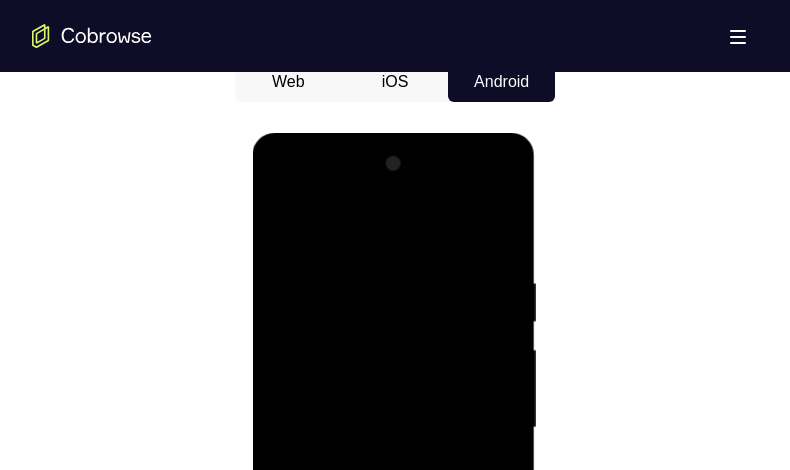 click at bounding box center (393, 428) 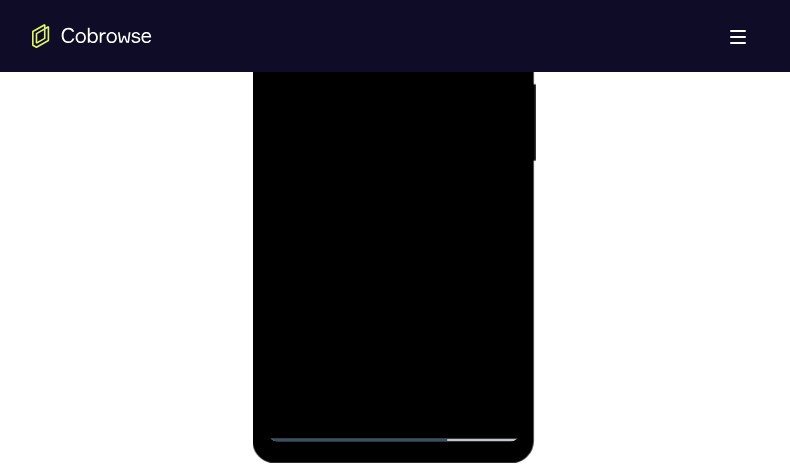 scroll, scrollTop: 1300, scrollLeft: 0, axis: vertical 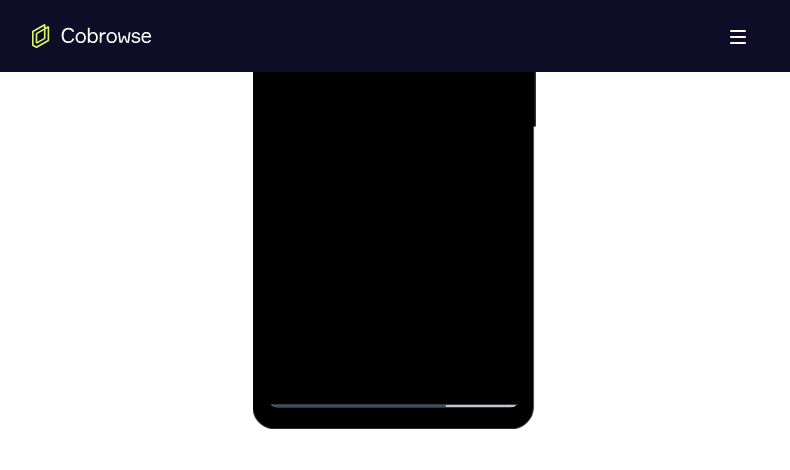 click at bounding box center (393, 128) 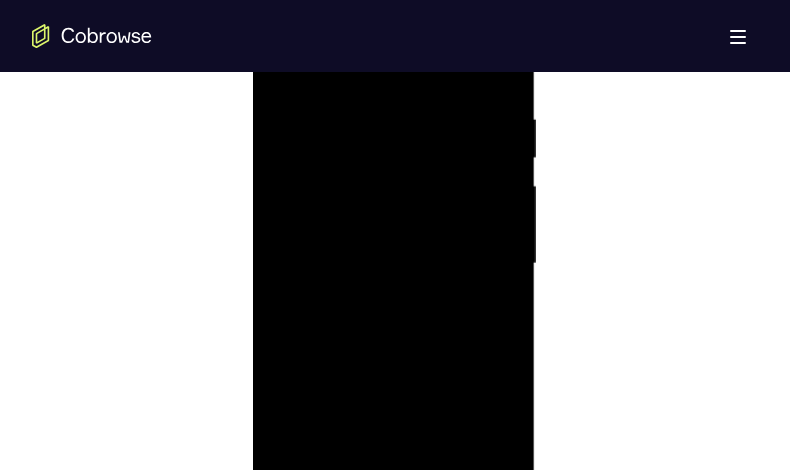 scroll, scrollTop: 900, scrollLeft: 0, axis: vertical 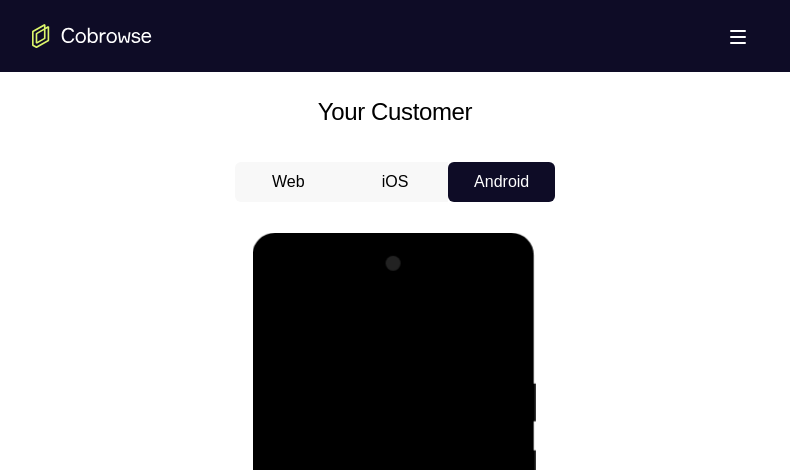 click at bounding box center (393, 528) 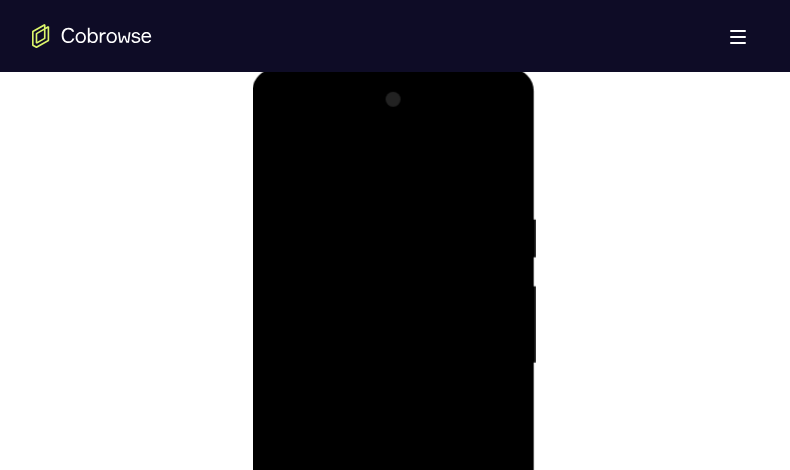 scroll, scrollTop: 1100, scrollLeft: 0, axis: vertical 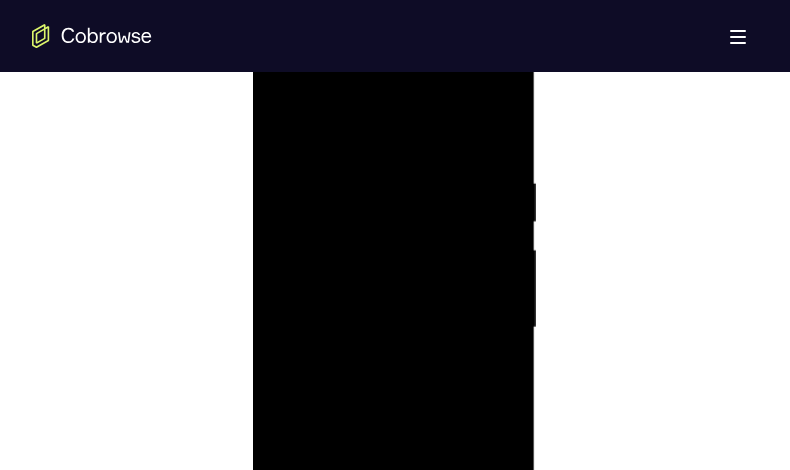 click at bounding box center (393, 328) 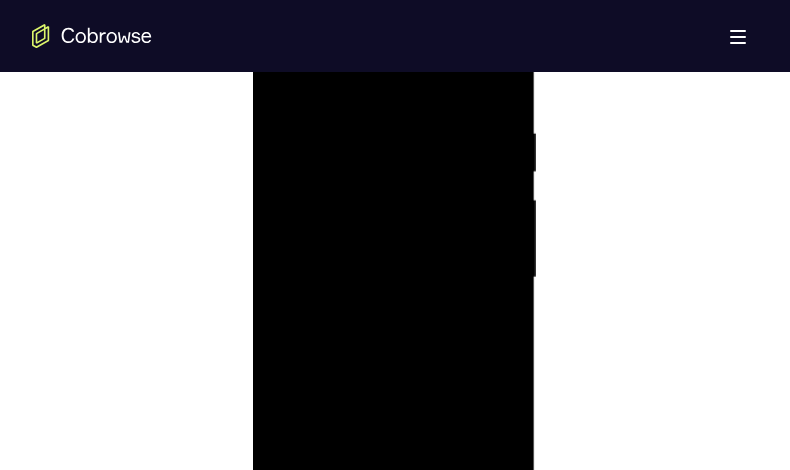 scroll, scrollTop: 1100, scrollLeft: 0, axis: vertical 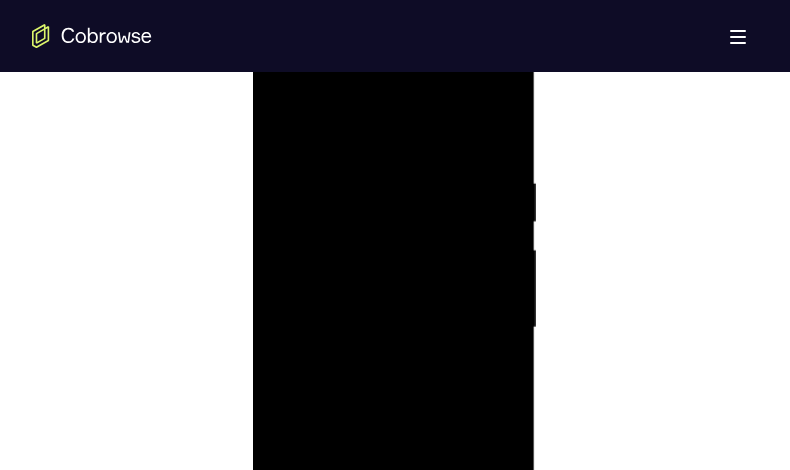 click at bounding box center [393, 328] 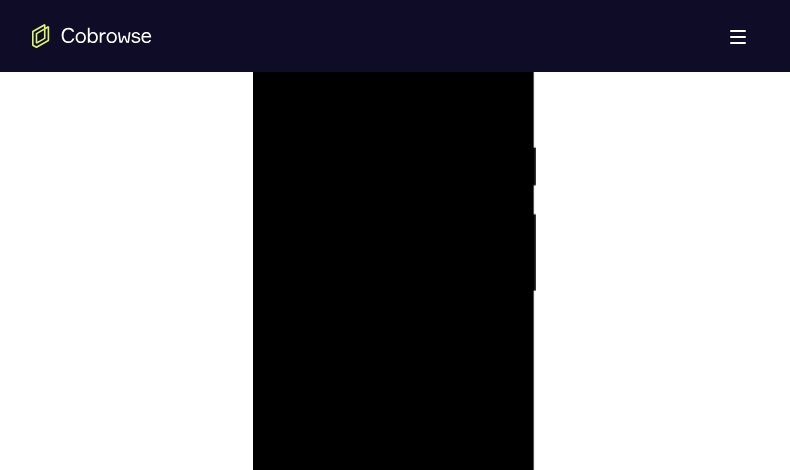 scroll, scrollTop: 1100, scrollLeft: 0, axis: vertical 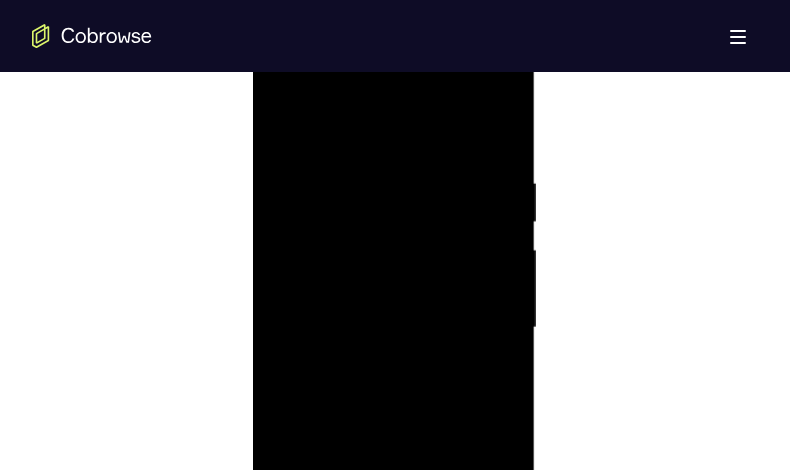 click at bounding box center (393, 328) 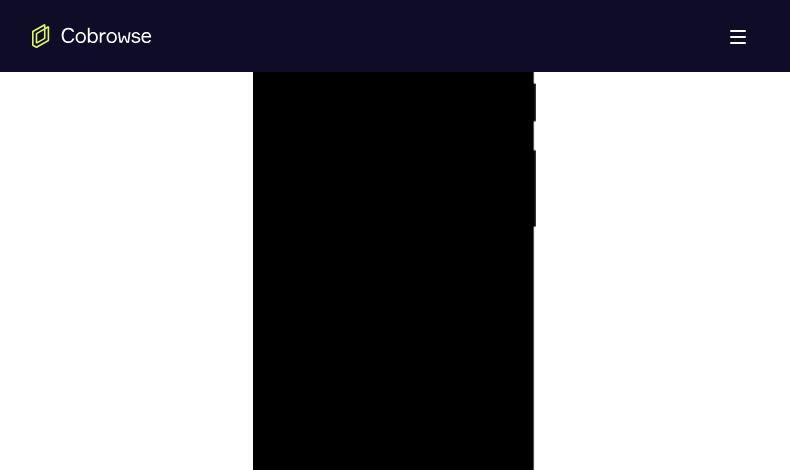scroll, scrollTop: 1100, scrollLeft: 0, axis: vertical 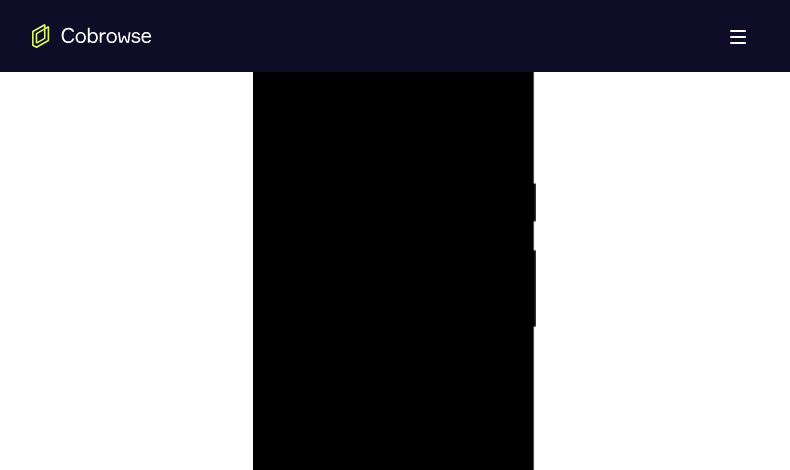 click at bounding box center [393, 328] 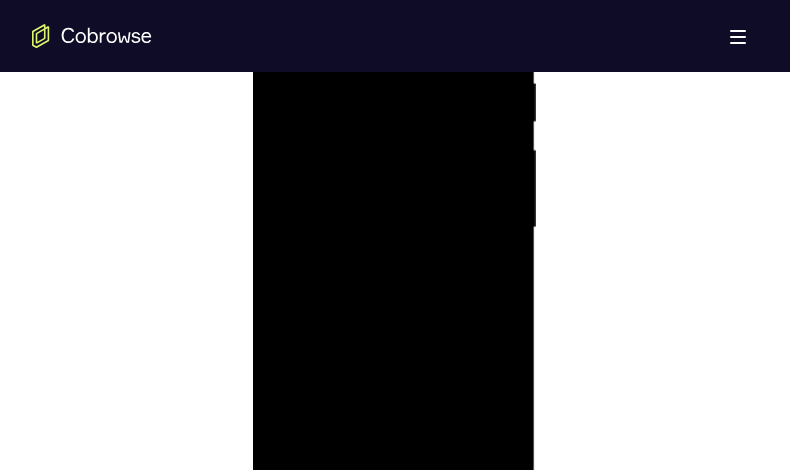 click at bounding box center [393, 228] 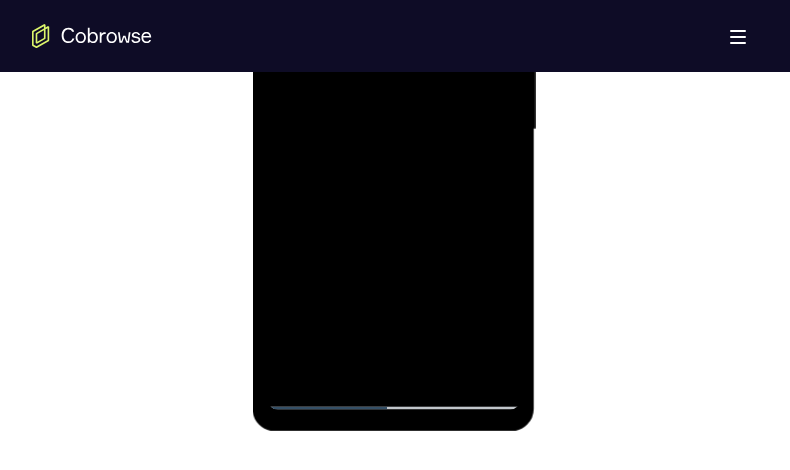scroll, scrollTop: 1300, scrollLeft: 0, axis: vertical 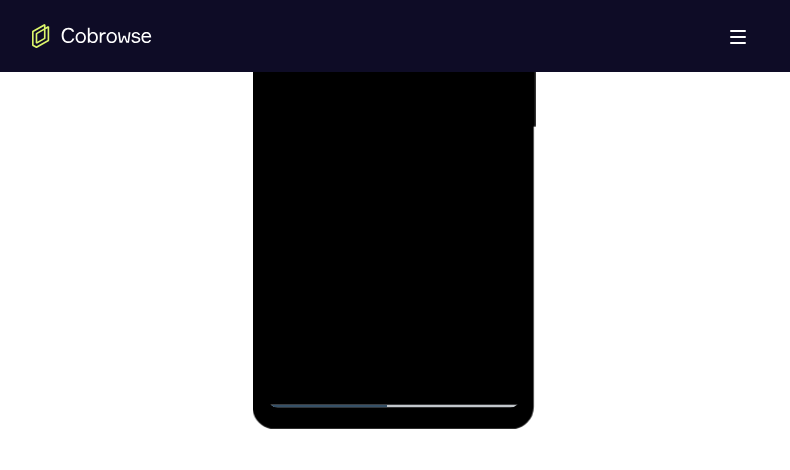 click at bounding box center (393, 128) 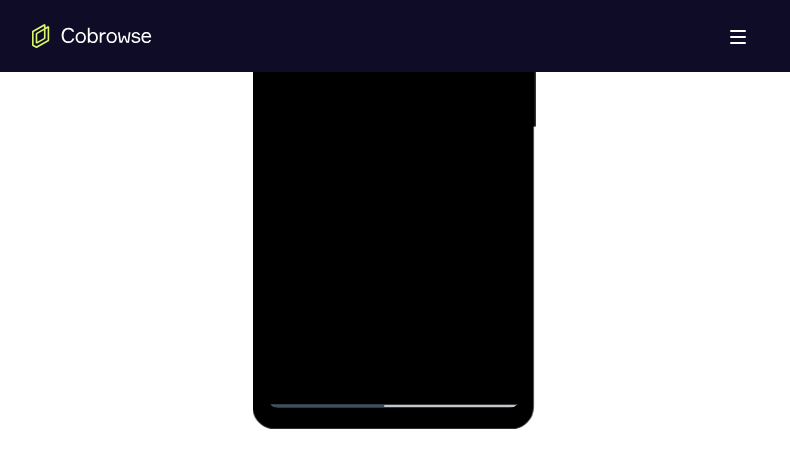 click at bounding box center [393, 128] 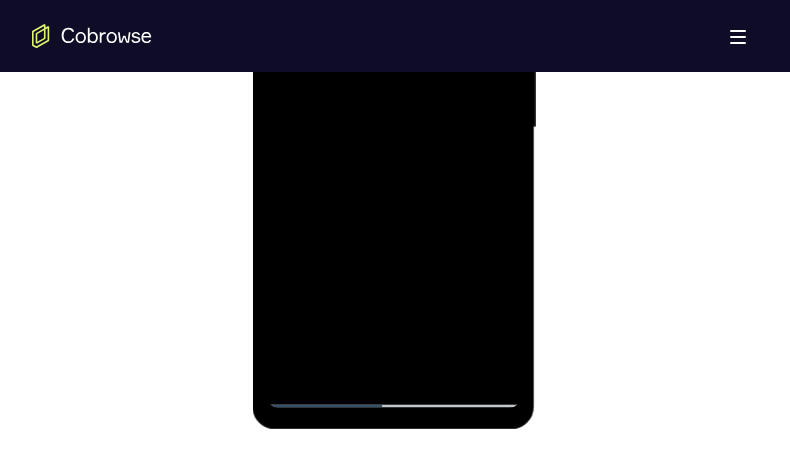 click at bounding box center (393, 128) 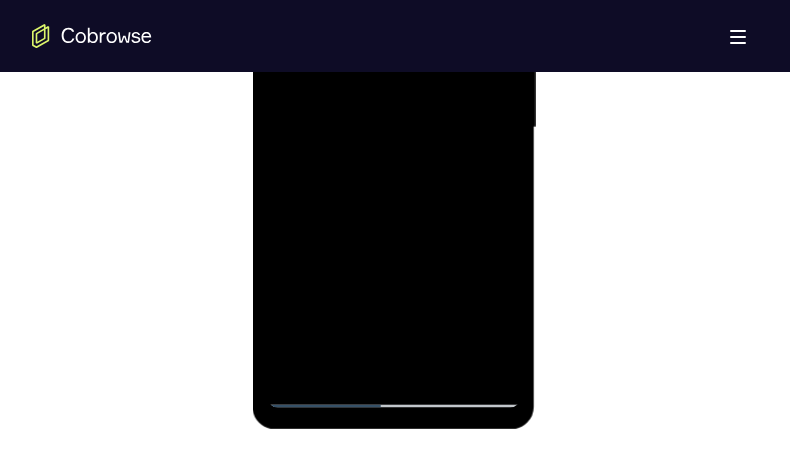 click at bounding box center (393, 128) 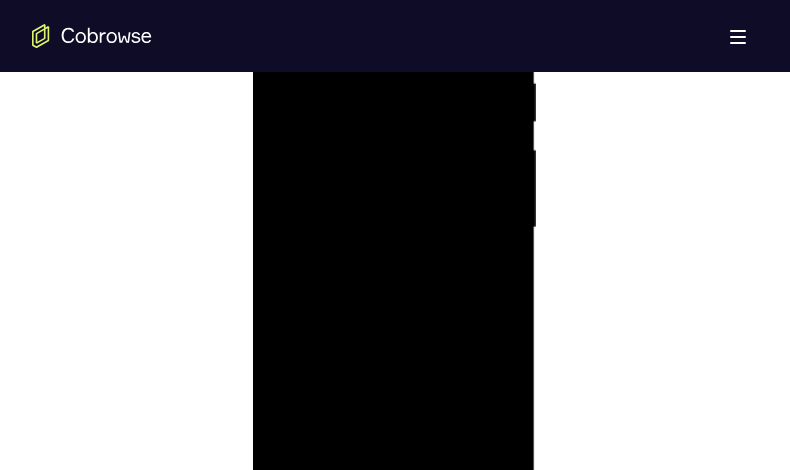 scroll, scrollTop: 1300, scrollLeft: 0, axis: vertical 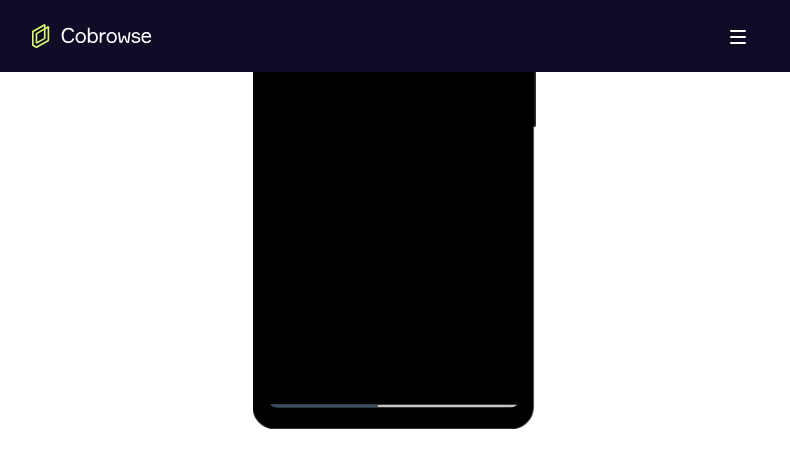 click at bounding box center (393, 128) 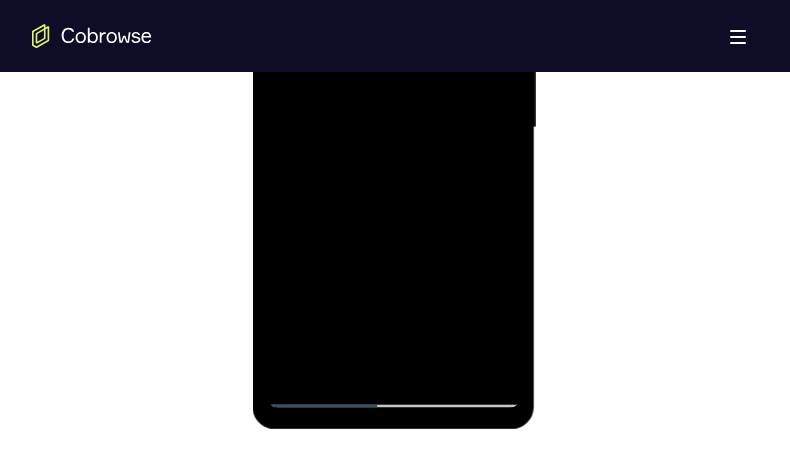 click at bounding box center (393, 128) 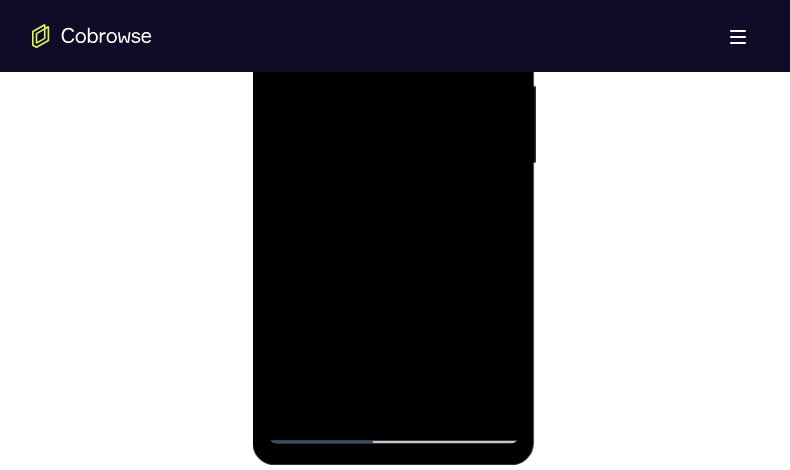 scroll, scrollTop: 1300, scrollLeft: 0, axis: vertical 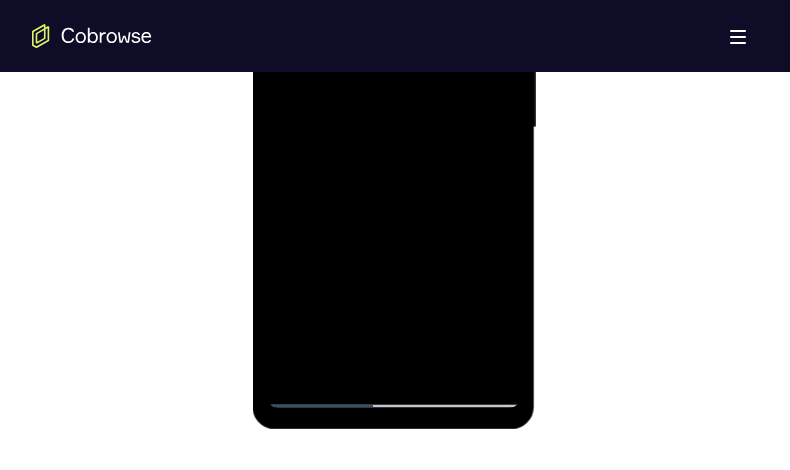 click at bounding box center (393, 128) 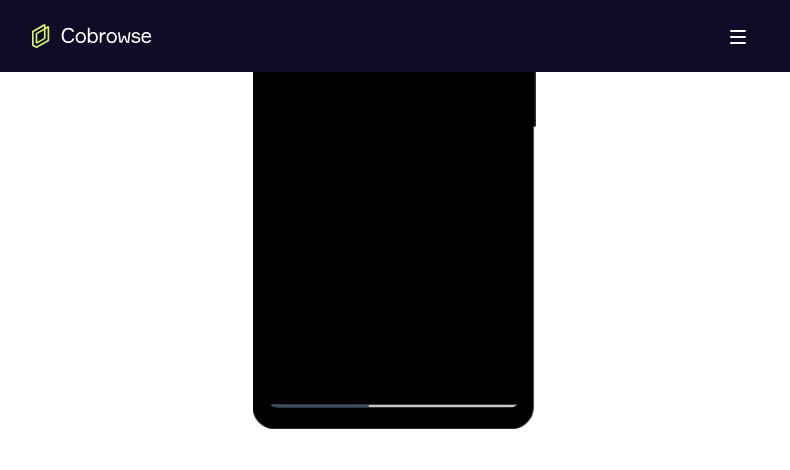 click at bounding box center [393, 128] 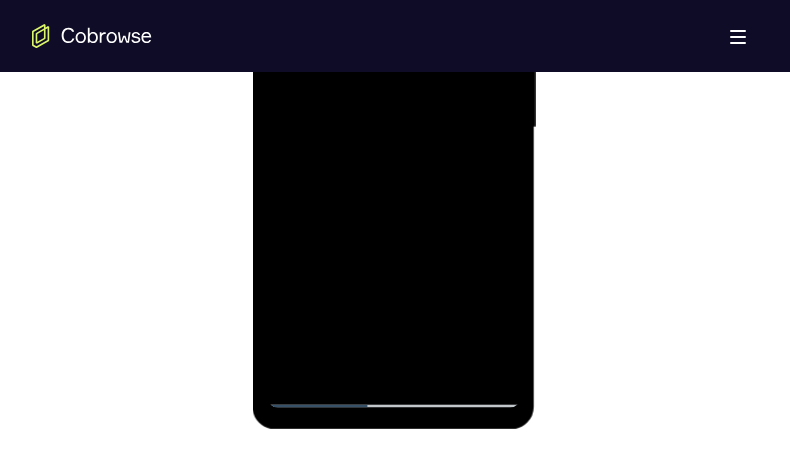 click at bounding box center (393, 128) 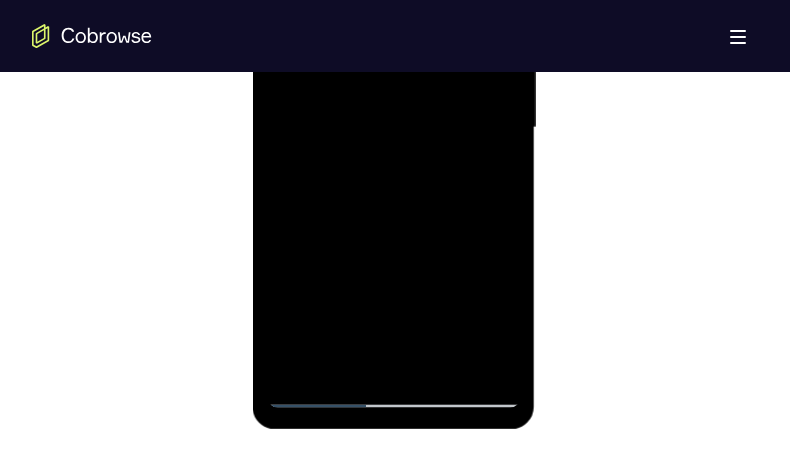 click at bounding box center (393, 128) 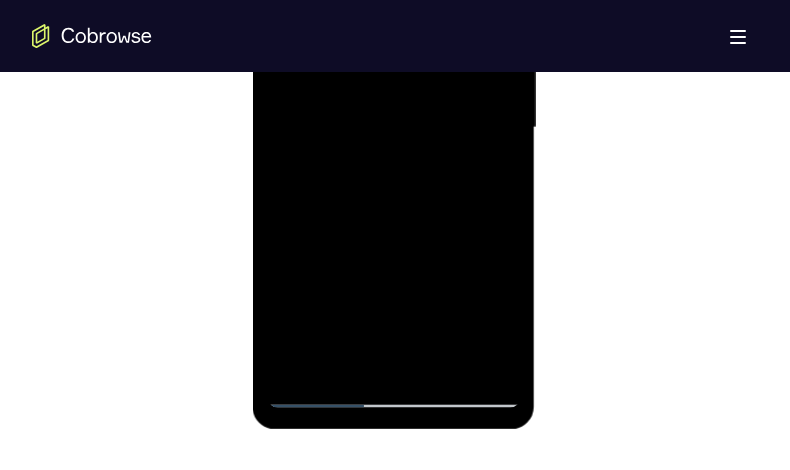 click at bounding box center [393, 128] 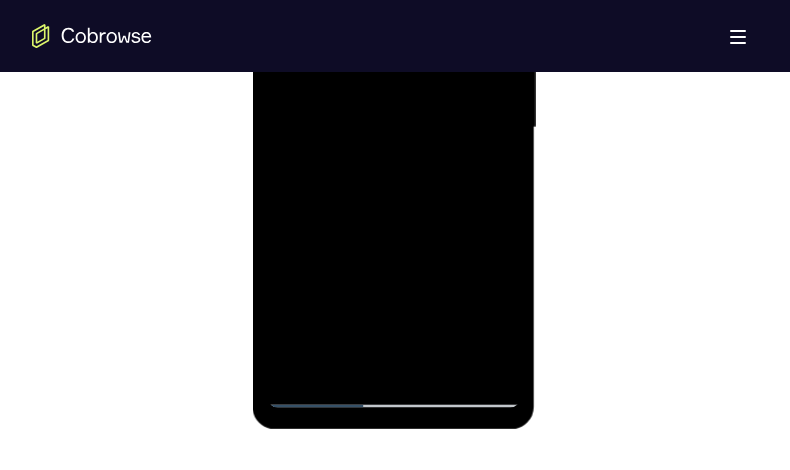 click at bounding box center (393, 128) 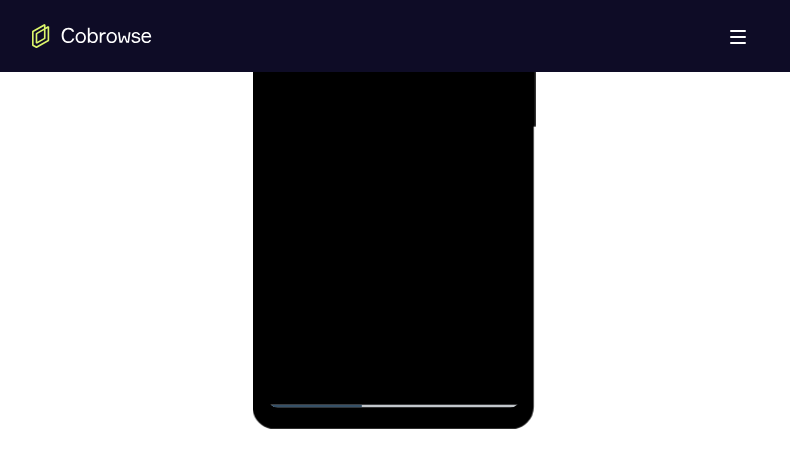 click at bounding box center (393, 128) 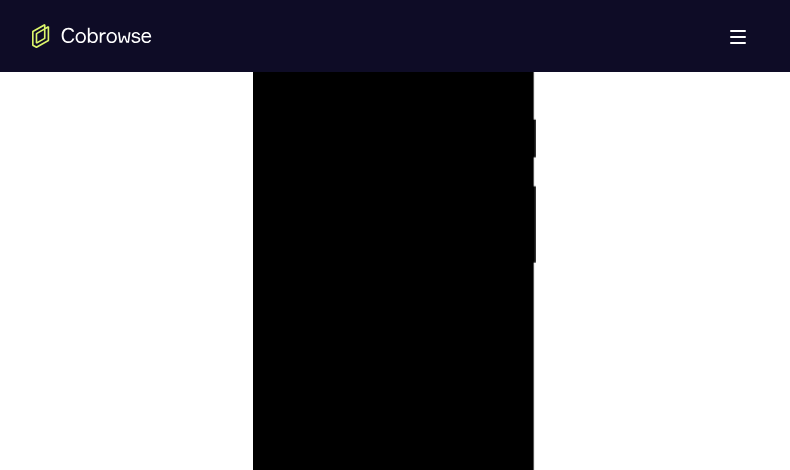 scroll, scrollTop: 1200, scrollLeft: 0, axis: vertical 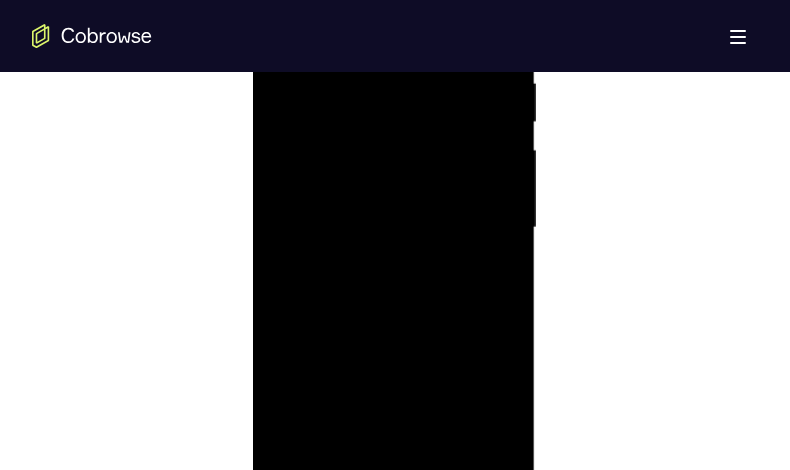 click at bounding box center [393, 228] 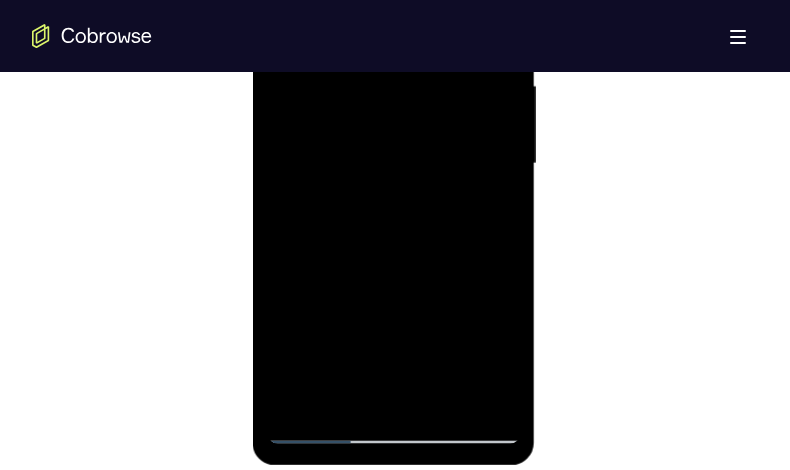 scroll, scrollTop: 1300, scrollLeft: 0, axis: vertical 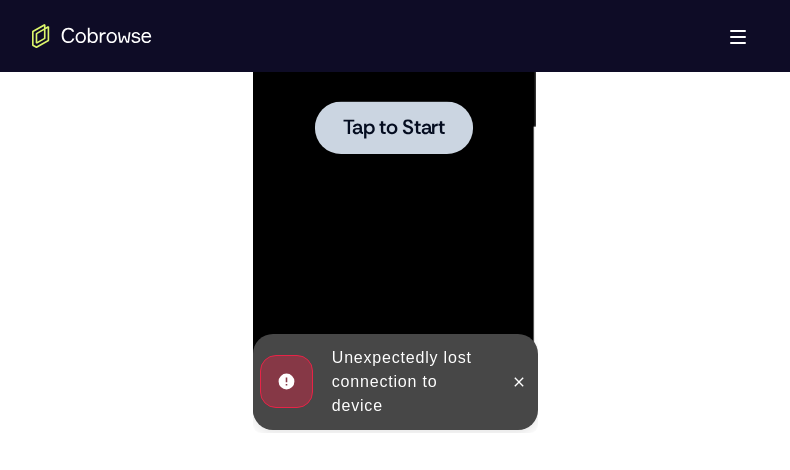 click on "Tap to Start" at bounding box center [393, 128] 